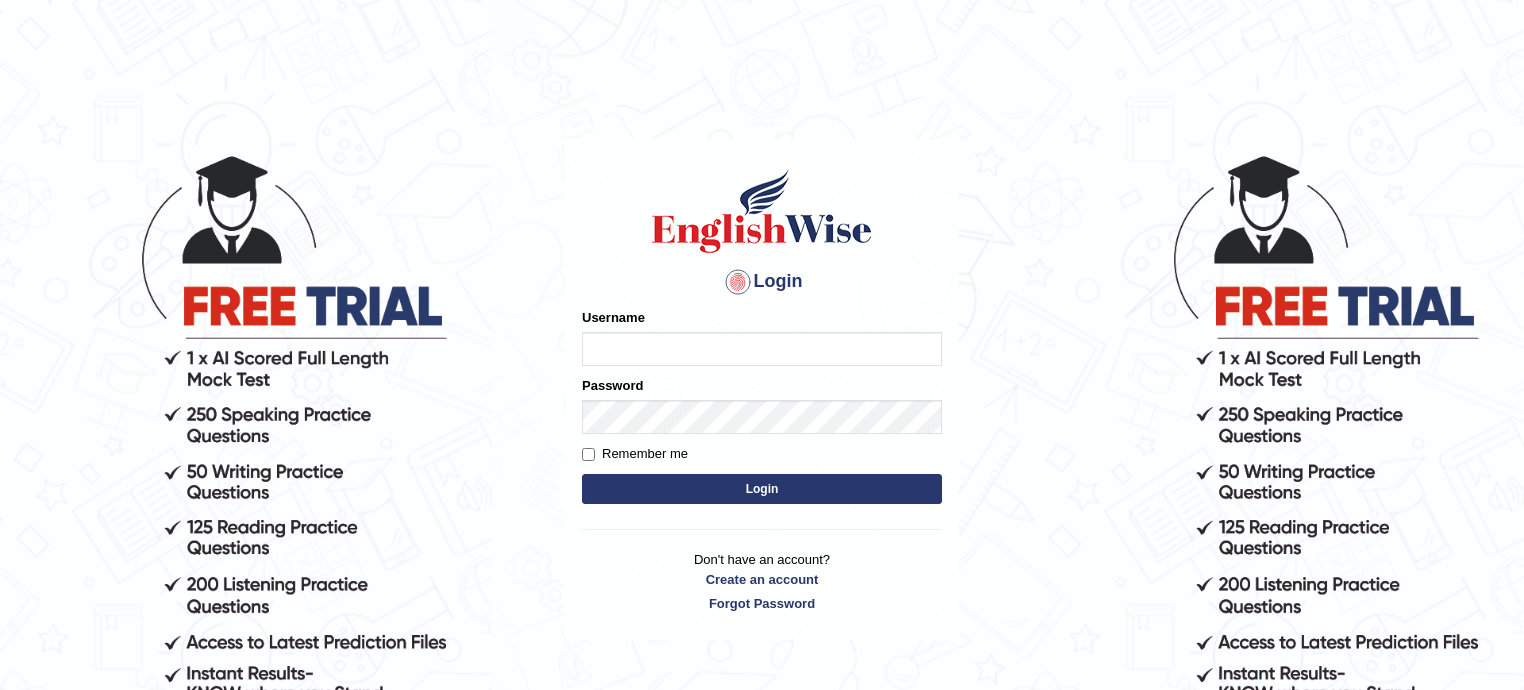 scroll, scrollTop: 0, scrollLeft: 0, axis: both 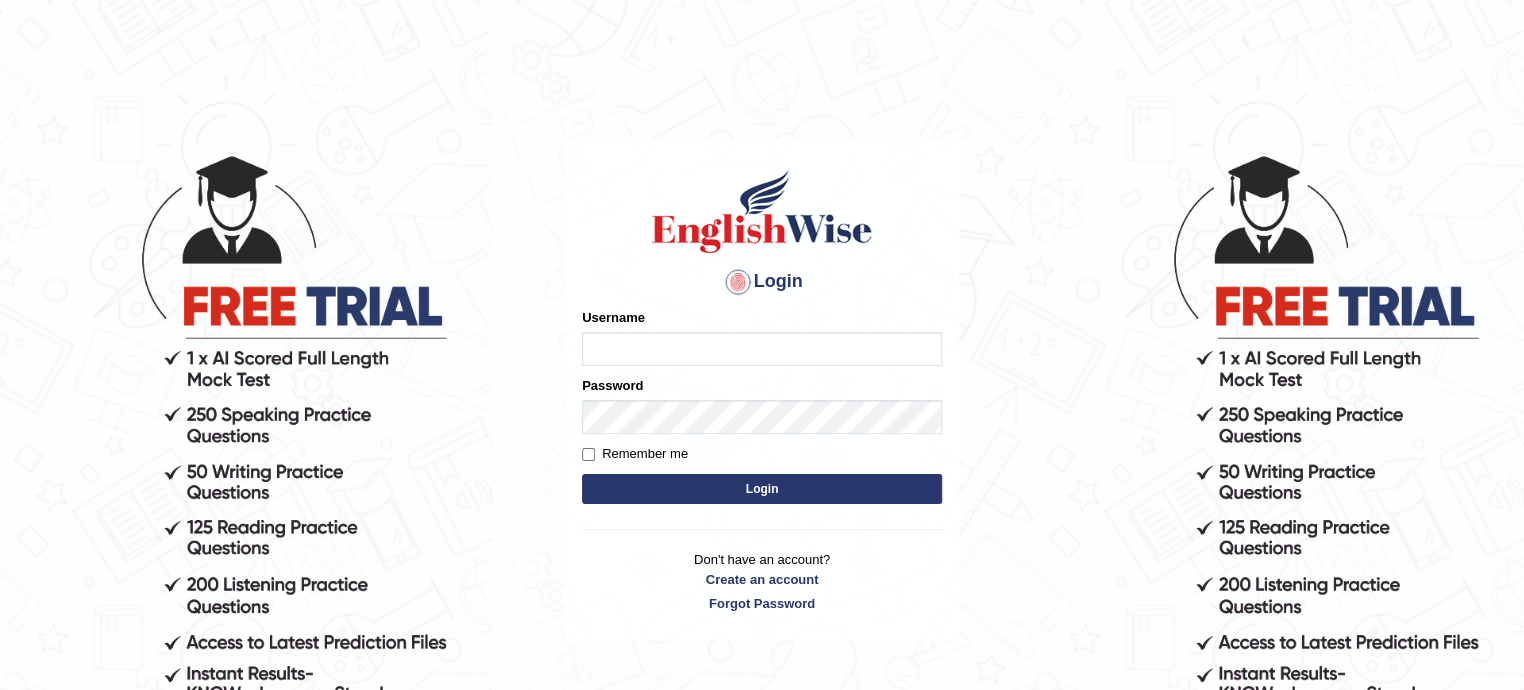 type on "sprajapati" 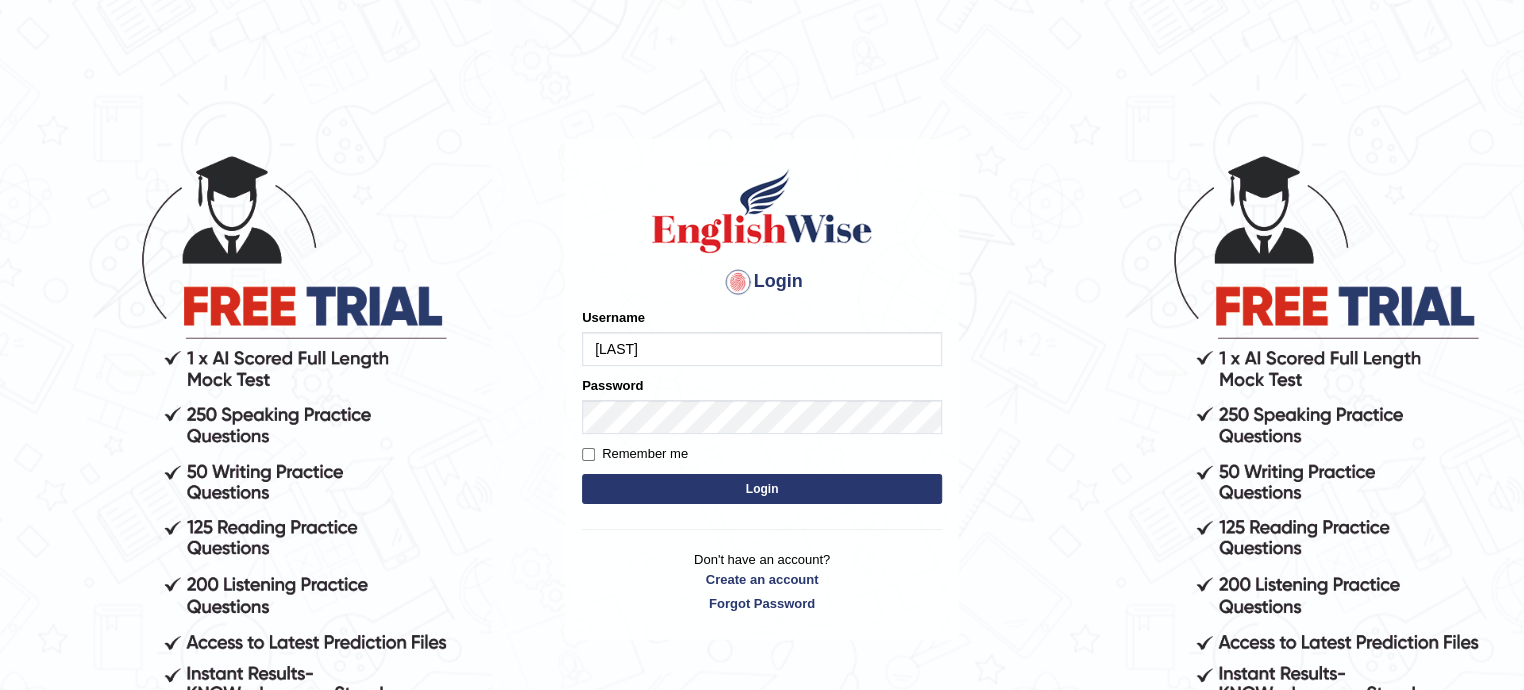 click on "Login" at bounding box center [762, 489] 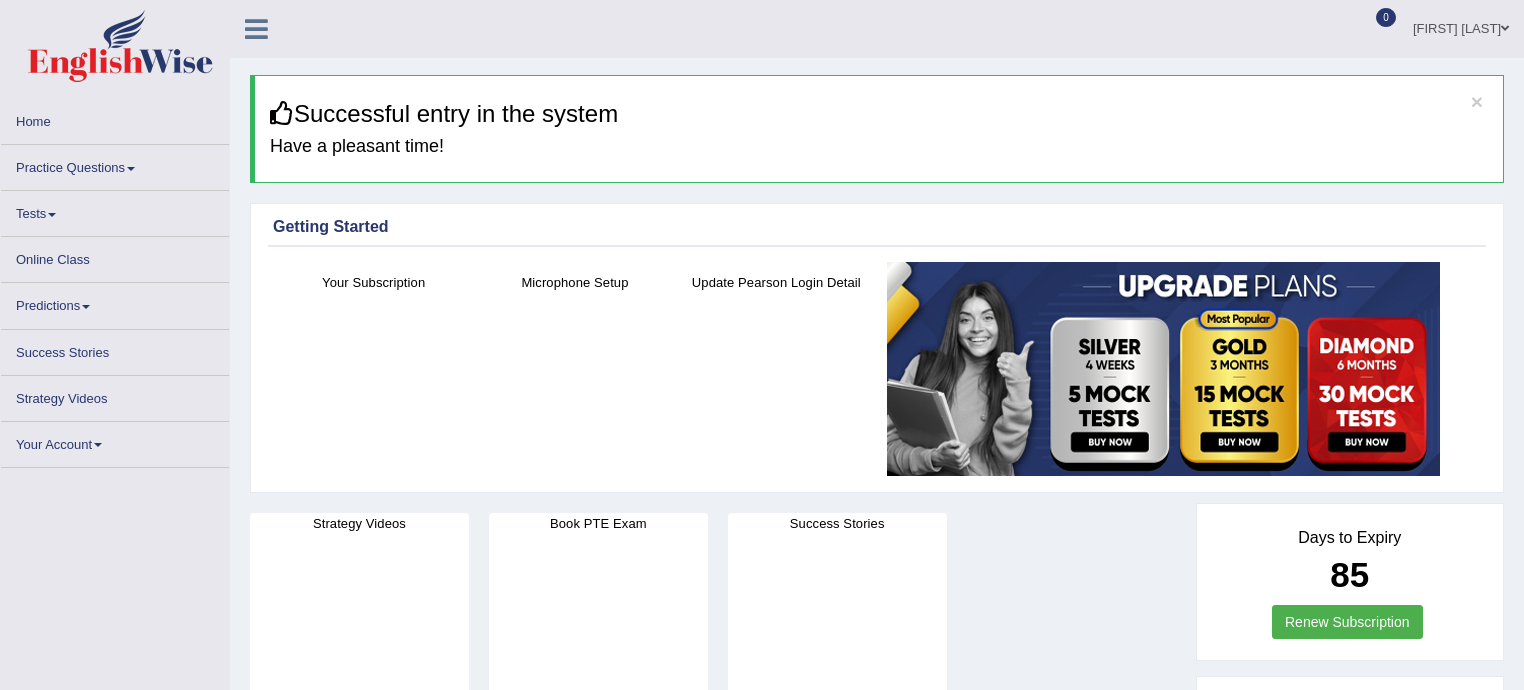 scroll, scrollTop: 0, scrollLeft: 0, axis: both 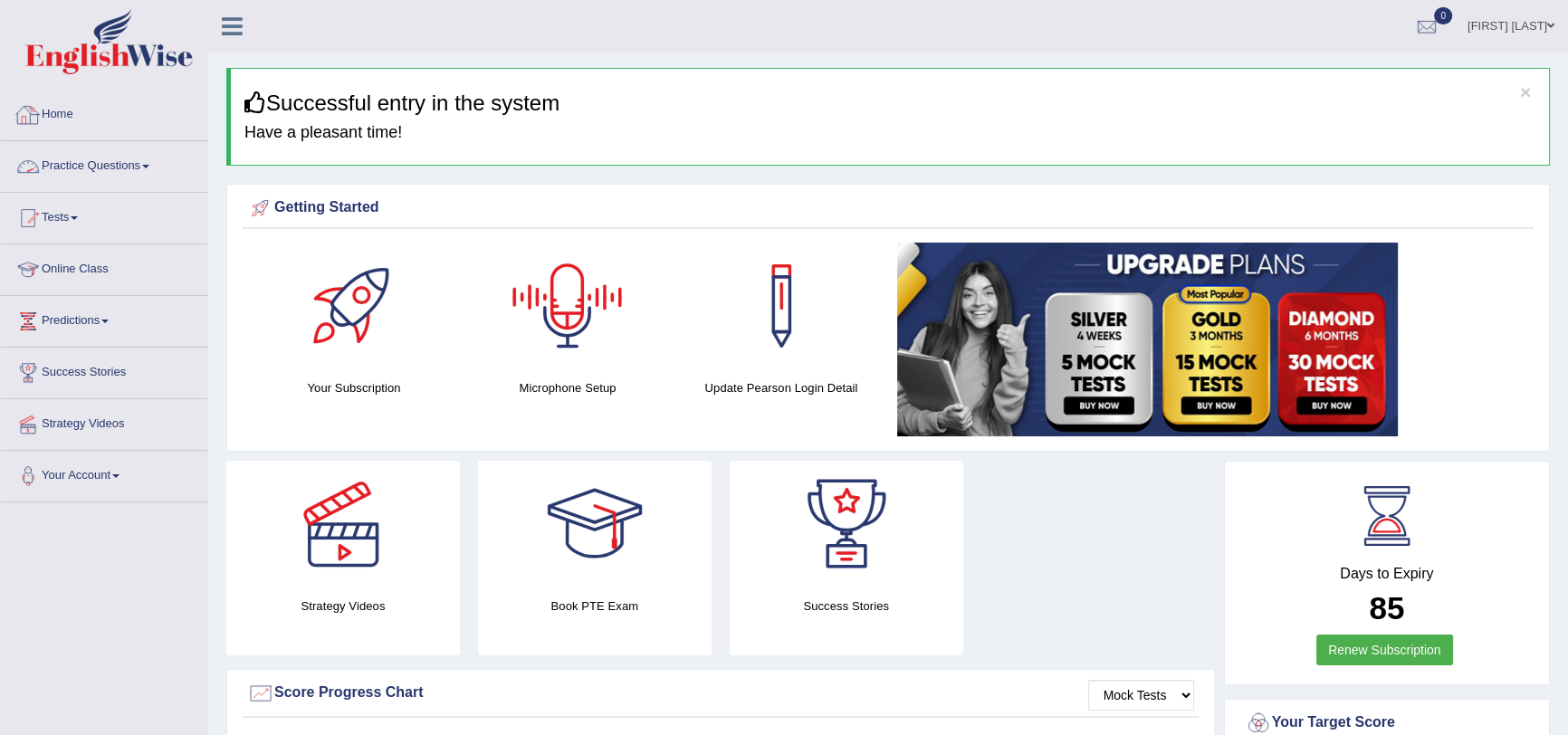 click on "Home" at bounding box center [104, 112] 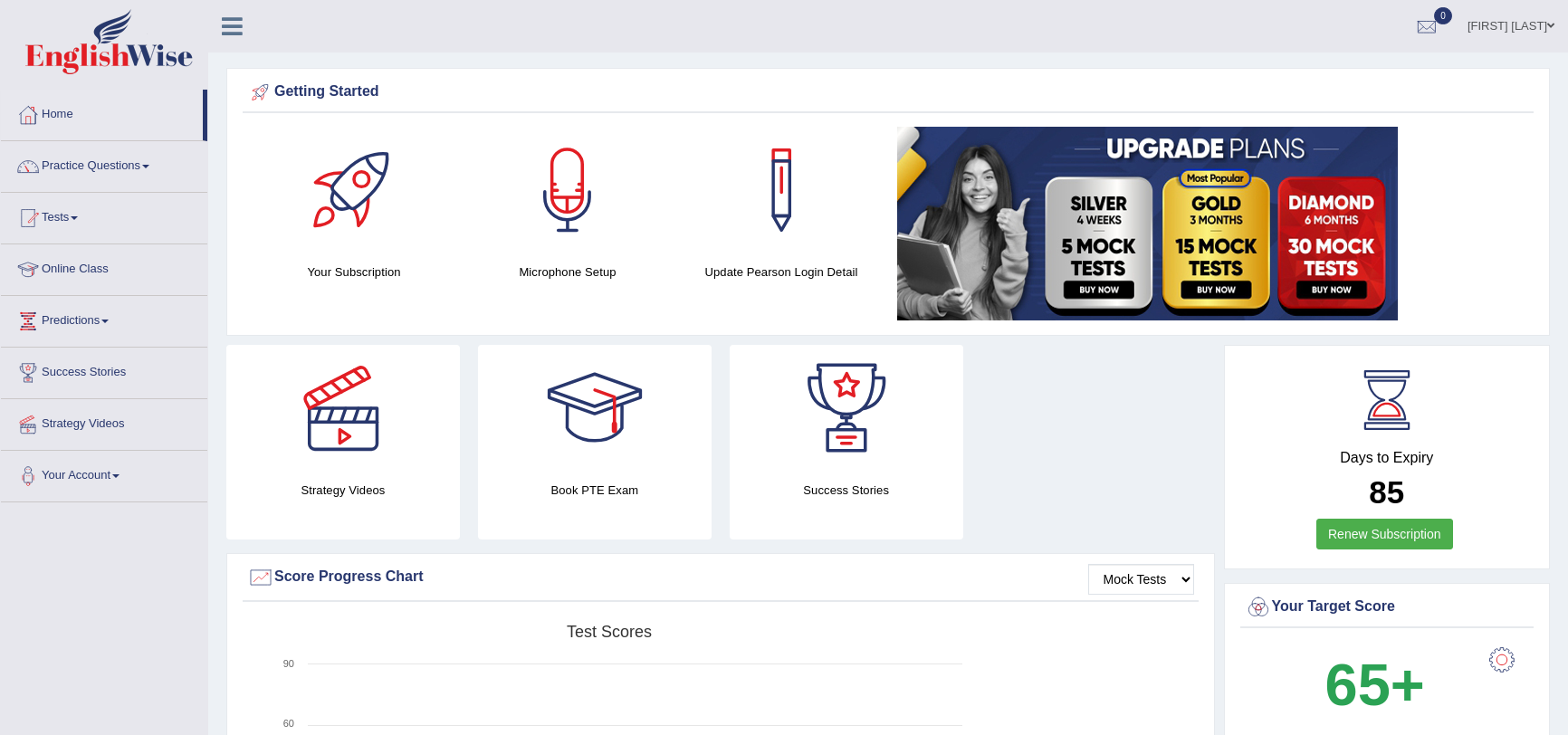scroll, scrollTop: 0, scrollLeft: 0, axis: both 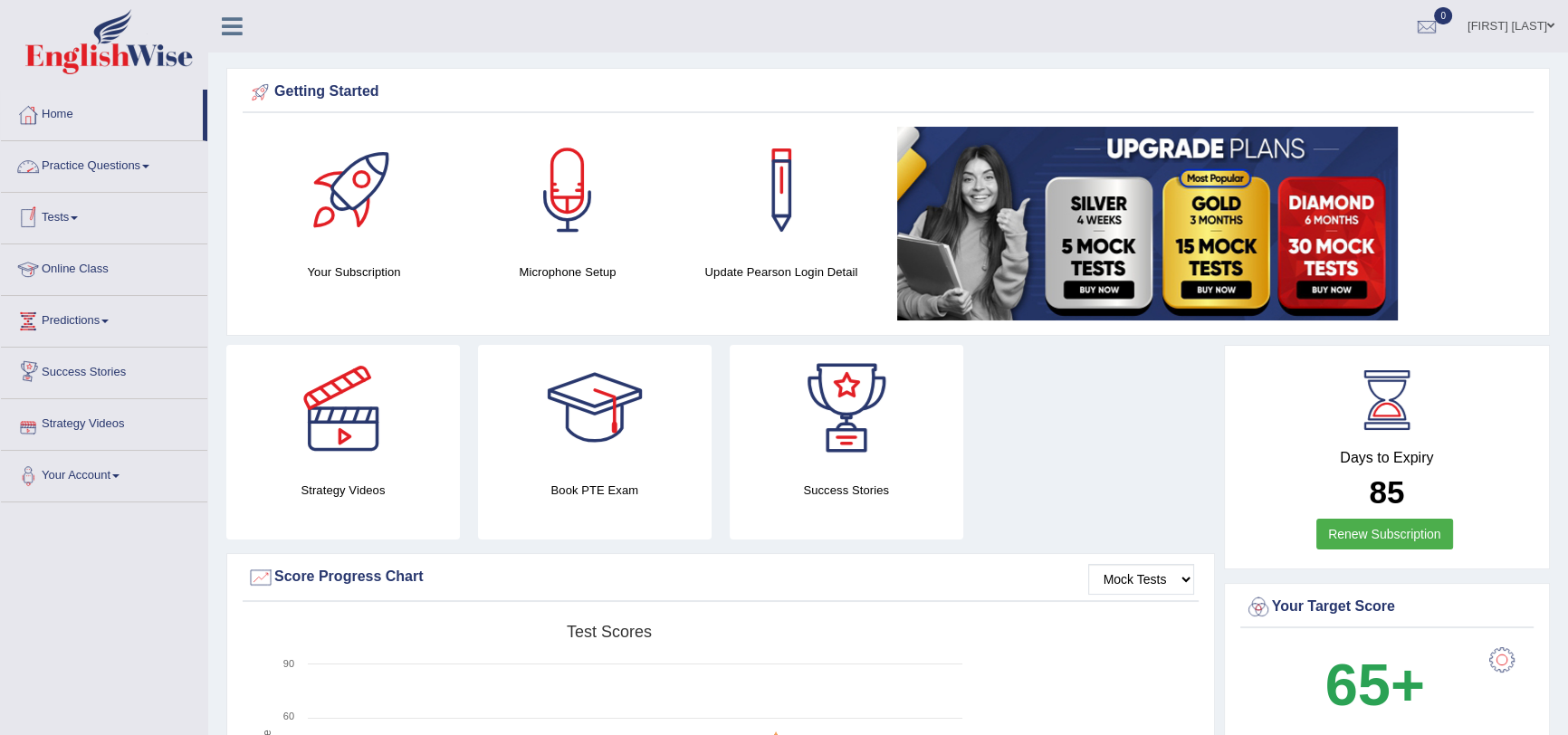 click on "Practice Questions" at bounding box center [104, 164] 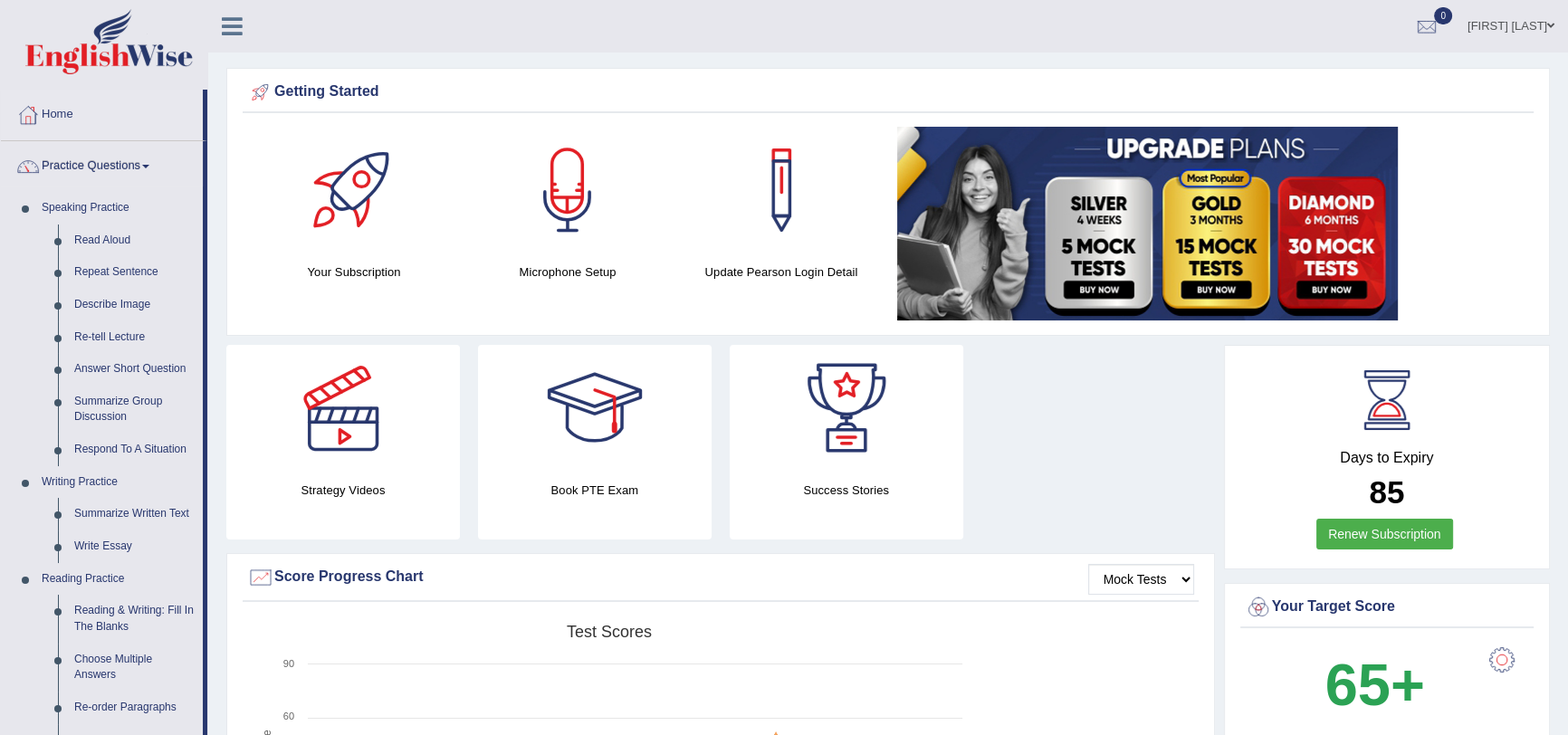 click on "Practice Questions" at bounding box center [101, 164] 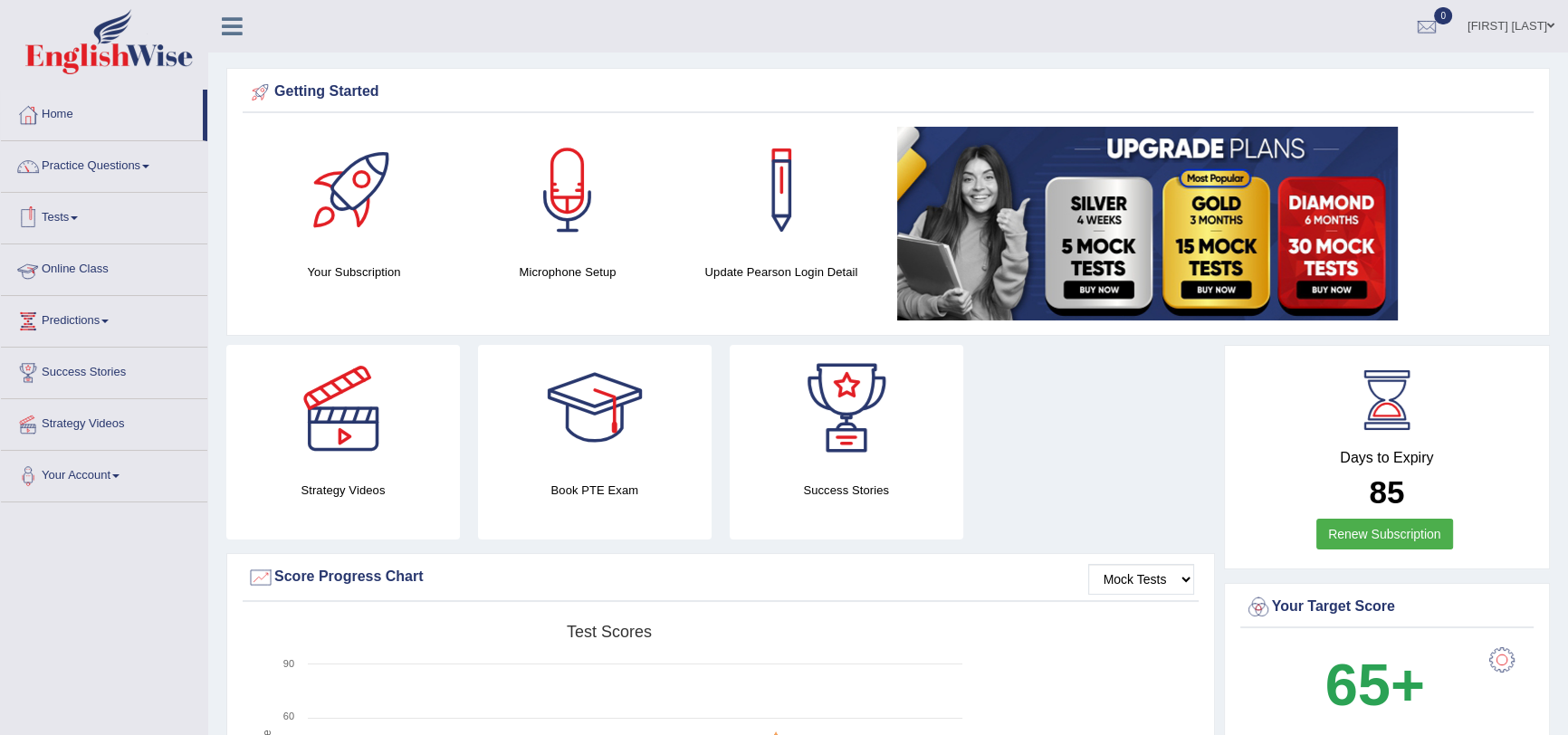 click on "Tests" at bounding box center [104, 215] 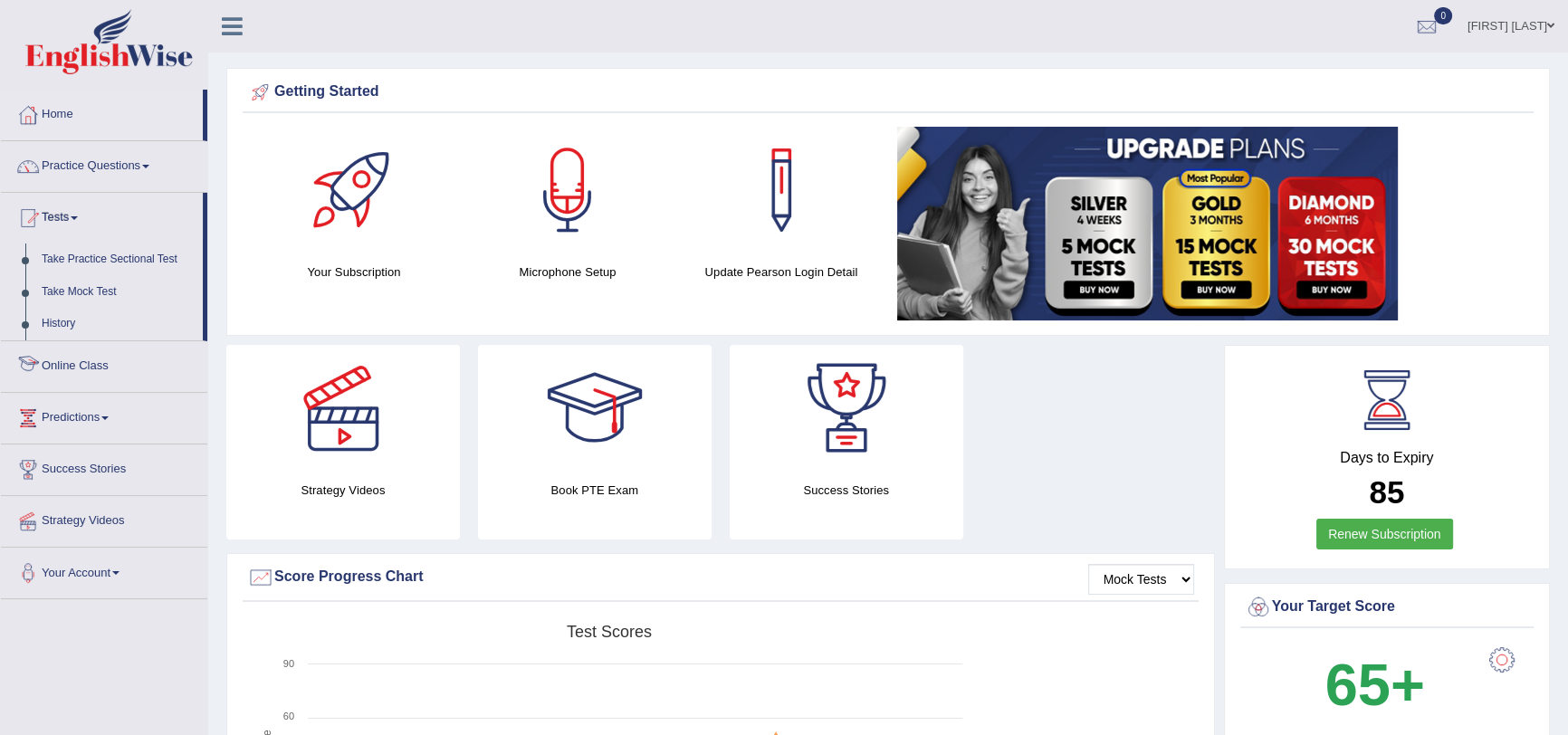 click on "Online Class" at bounding box center (104, 364) 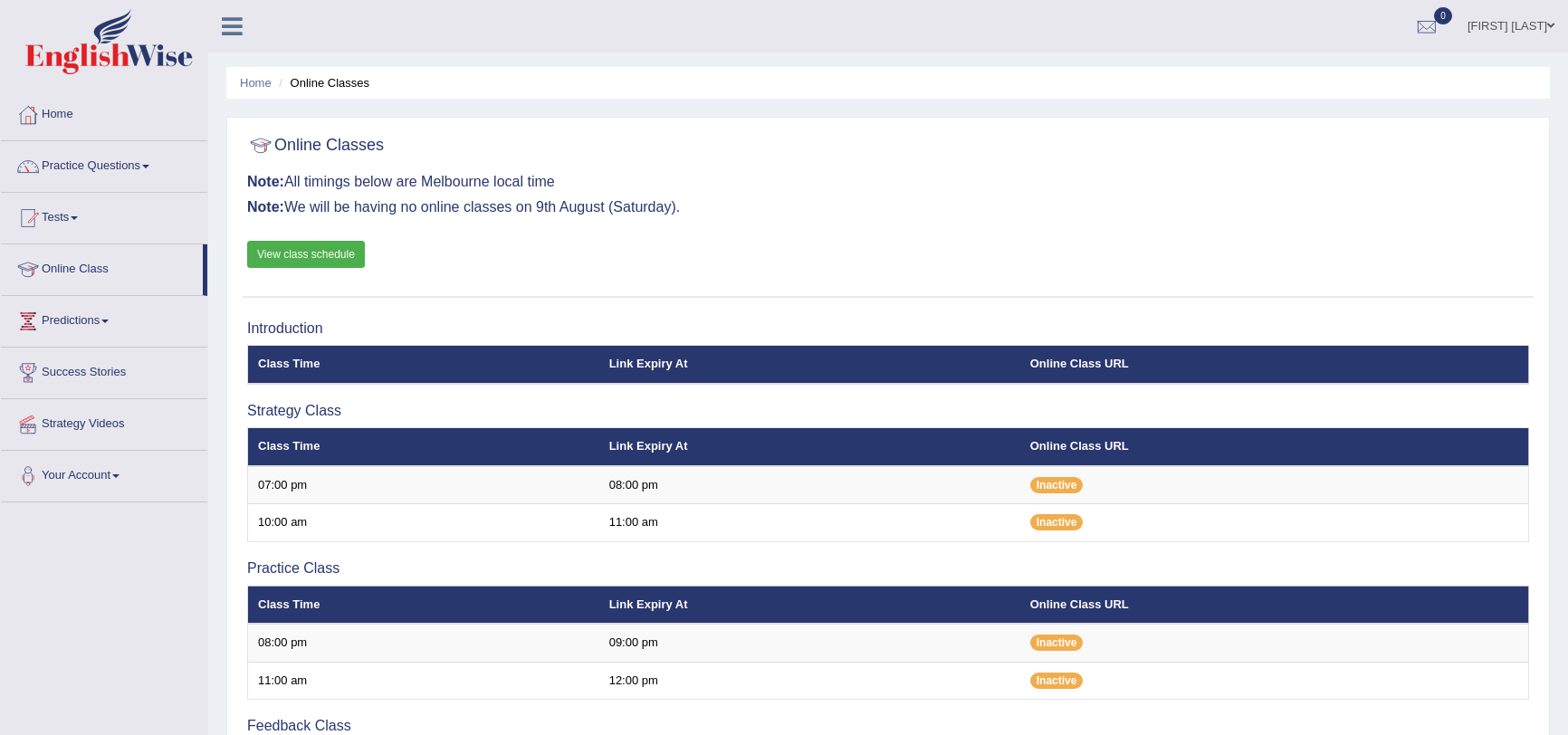 scroll, scrollTop: 0, scrollLeft: 0, axis: both 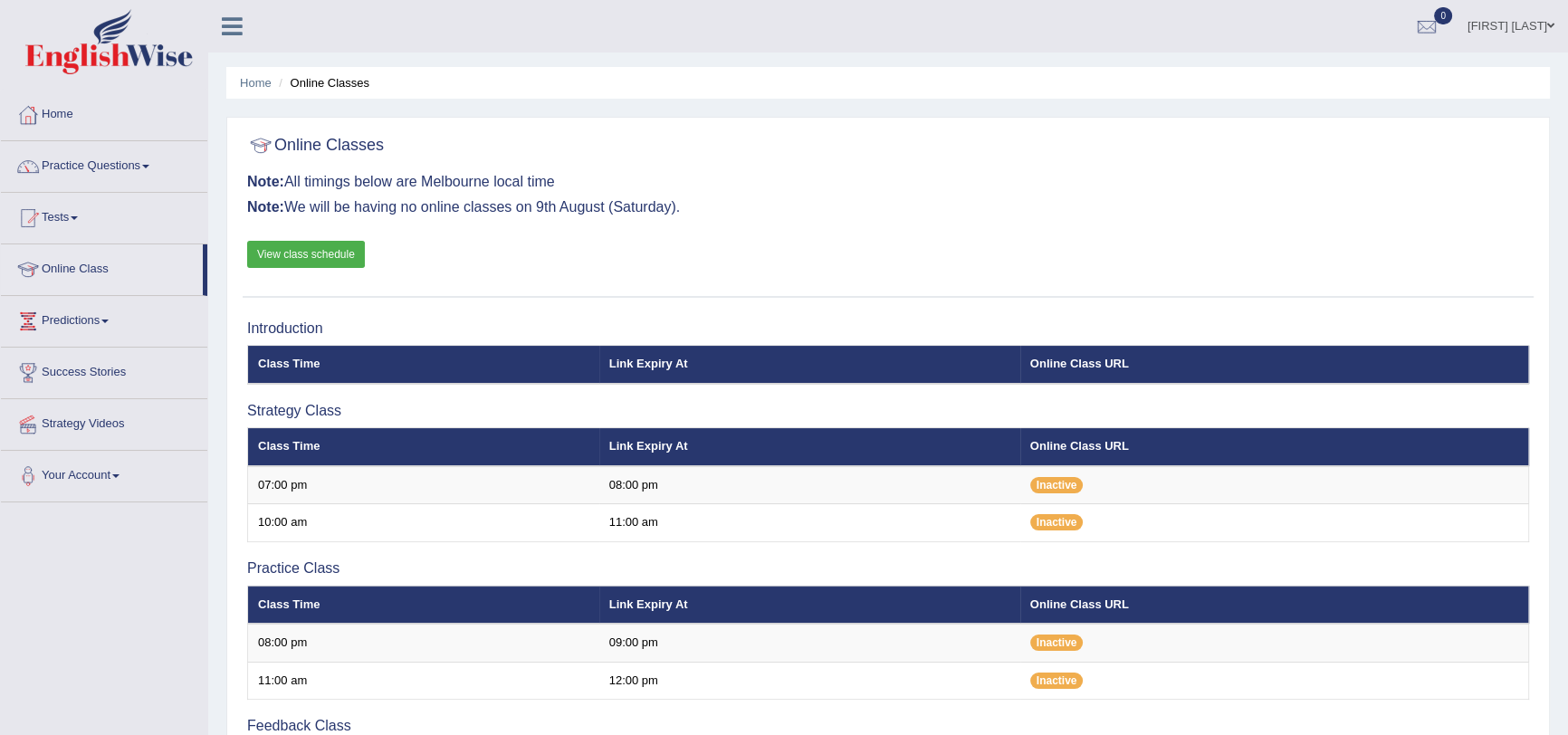click on "View class schedule" at bounding box center (306, 254) 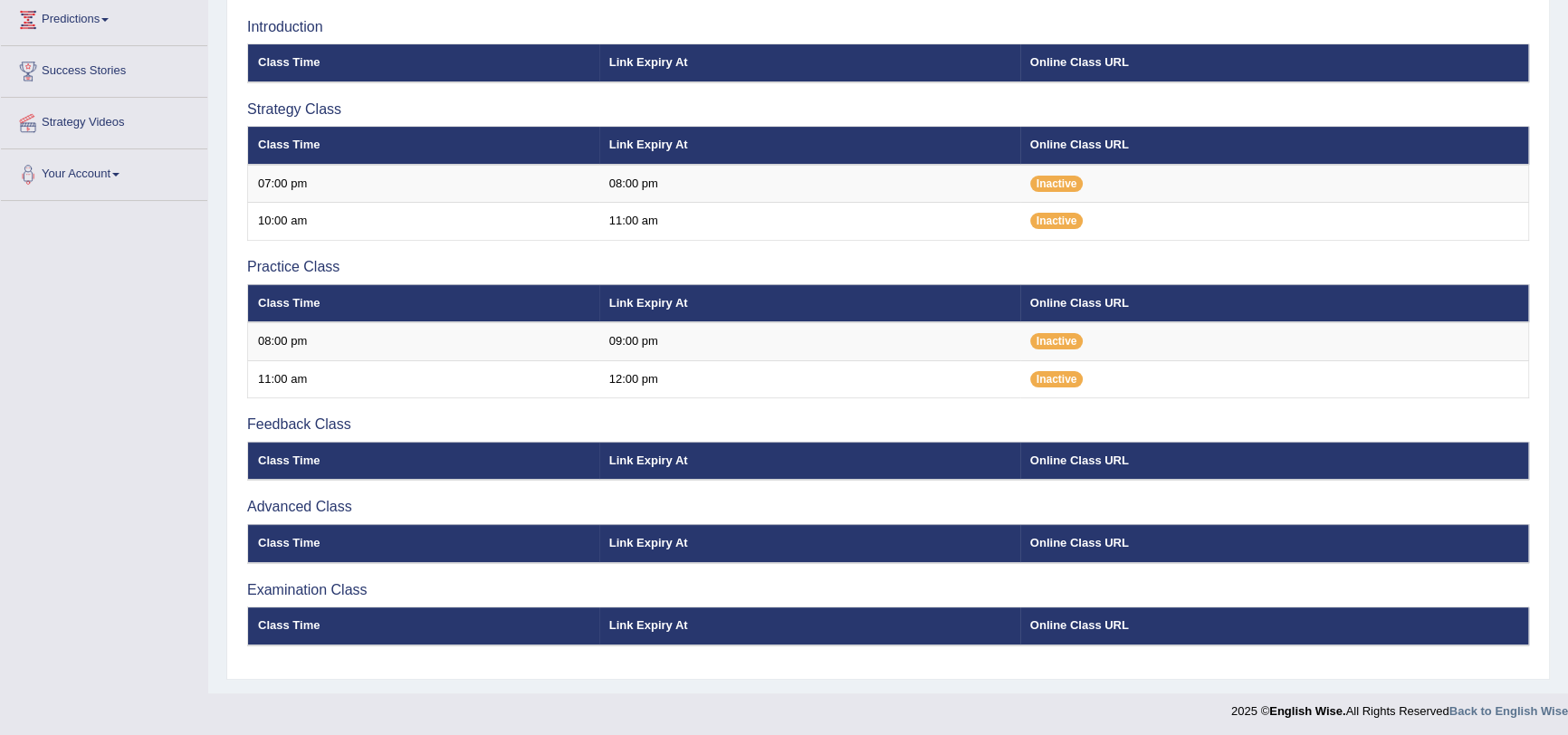scroll, scrollTop: 0, scrollLeft: 0, axis: both 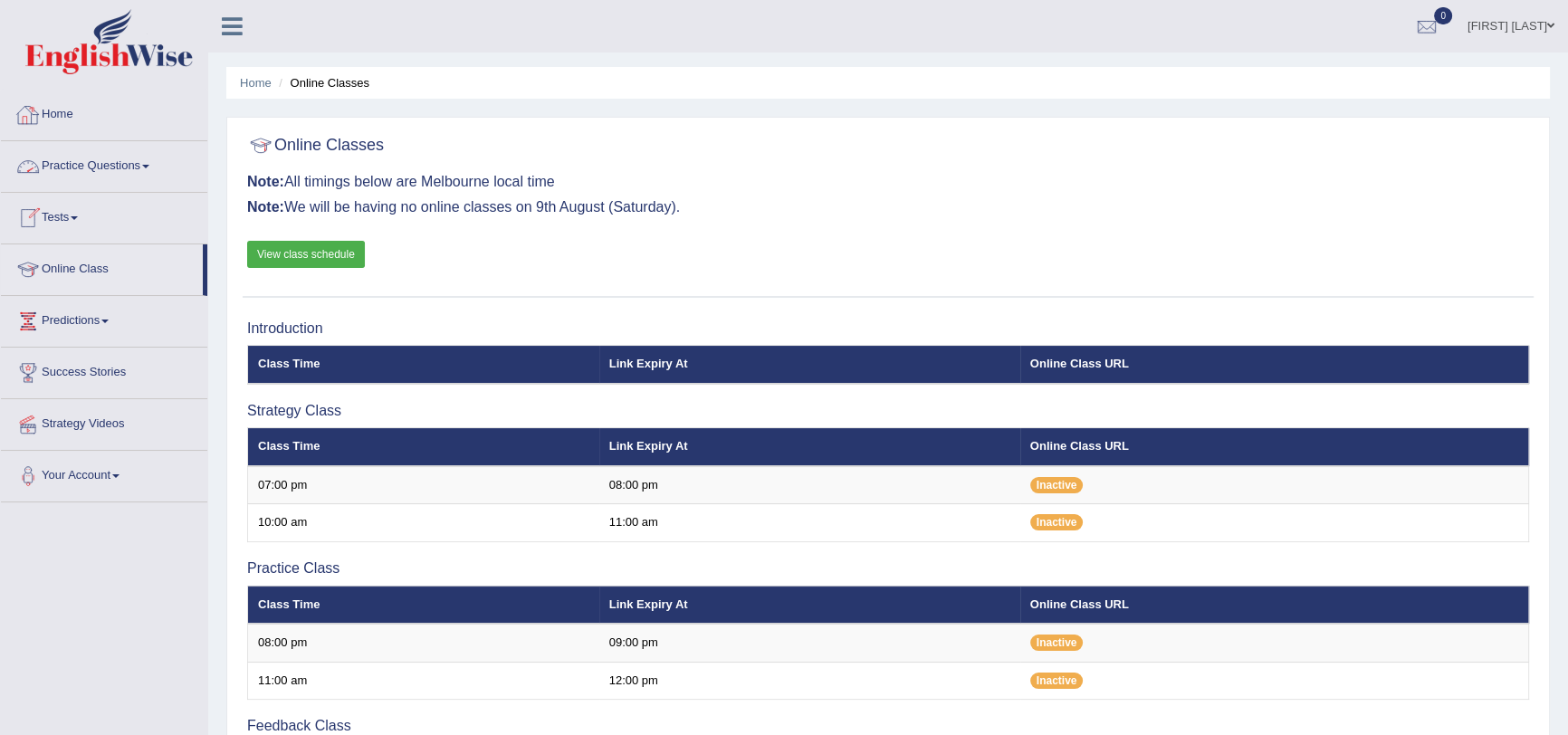 click on "Home" at bounding box center (104, 112) 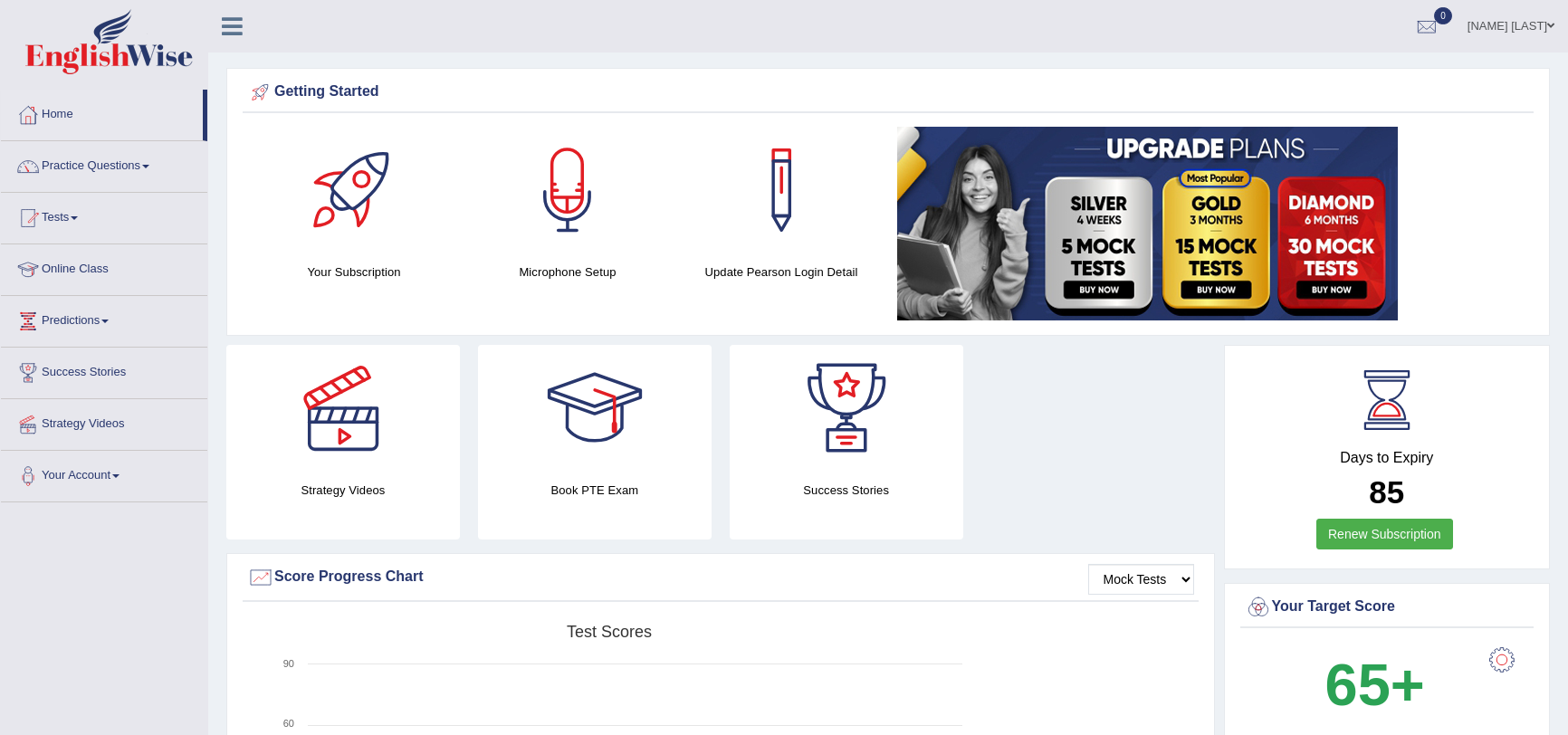 scroll, scrollTop: 0, scrollLeft: 0, axis: both 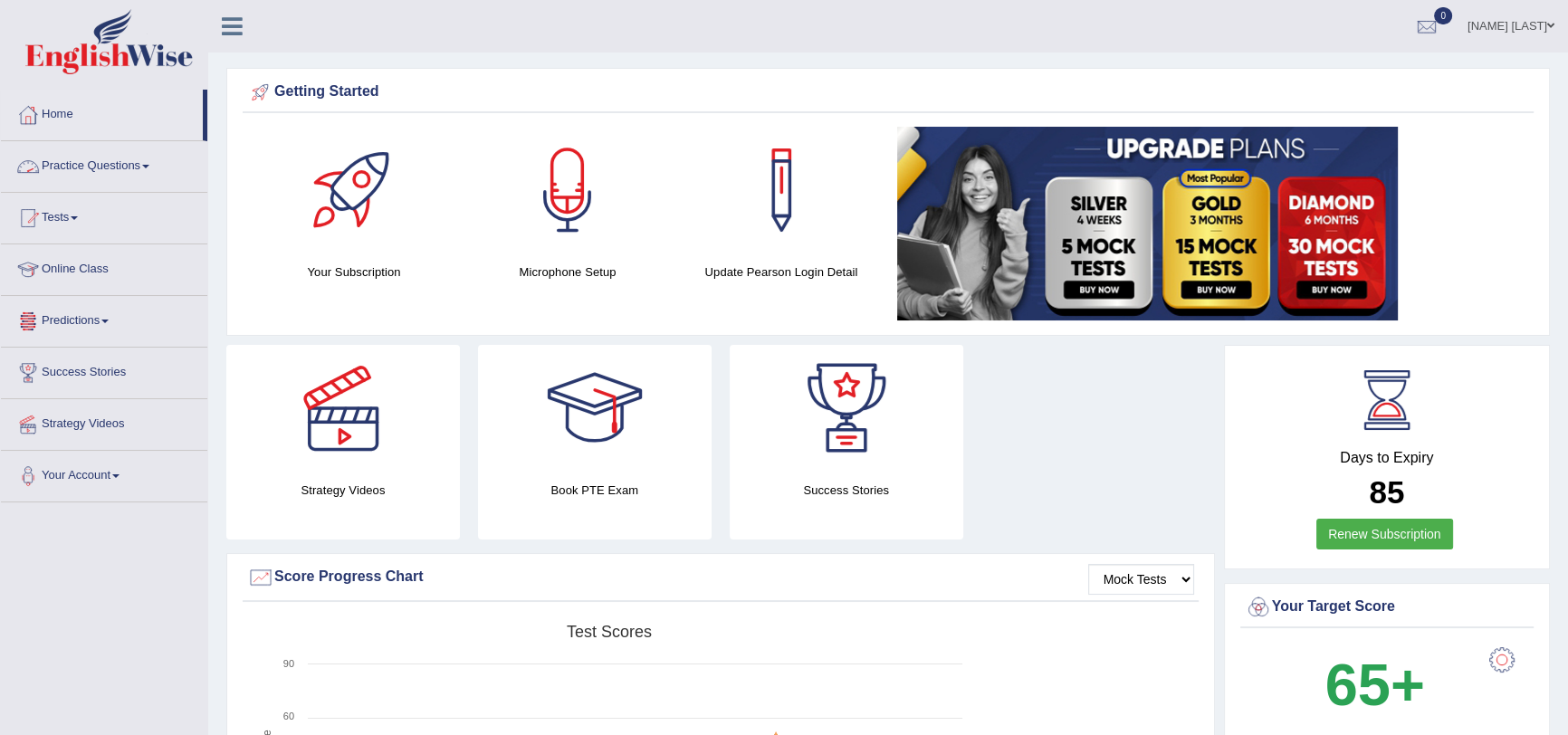 click on "Practice Questions" at bounding box center (104, 164) 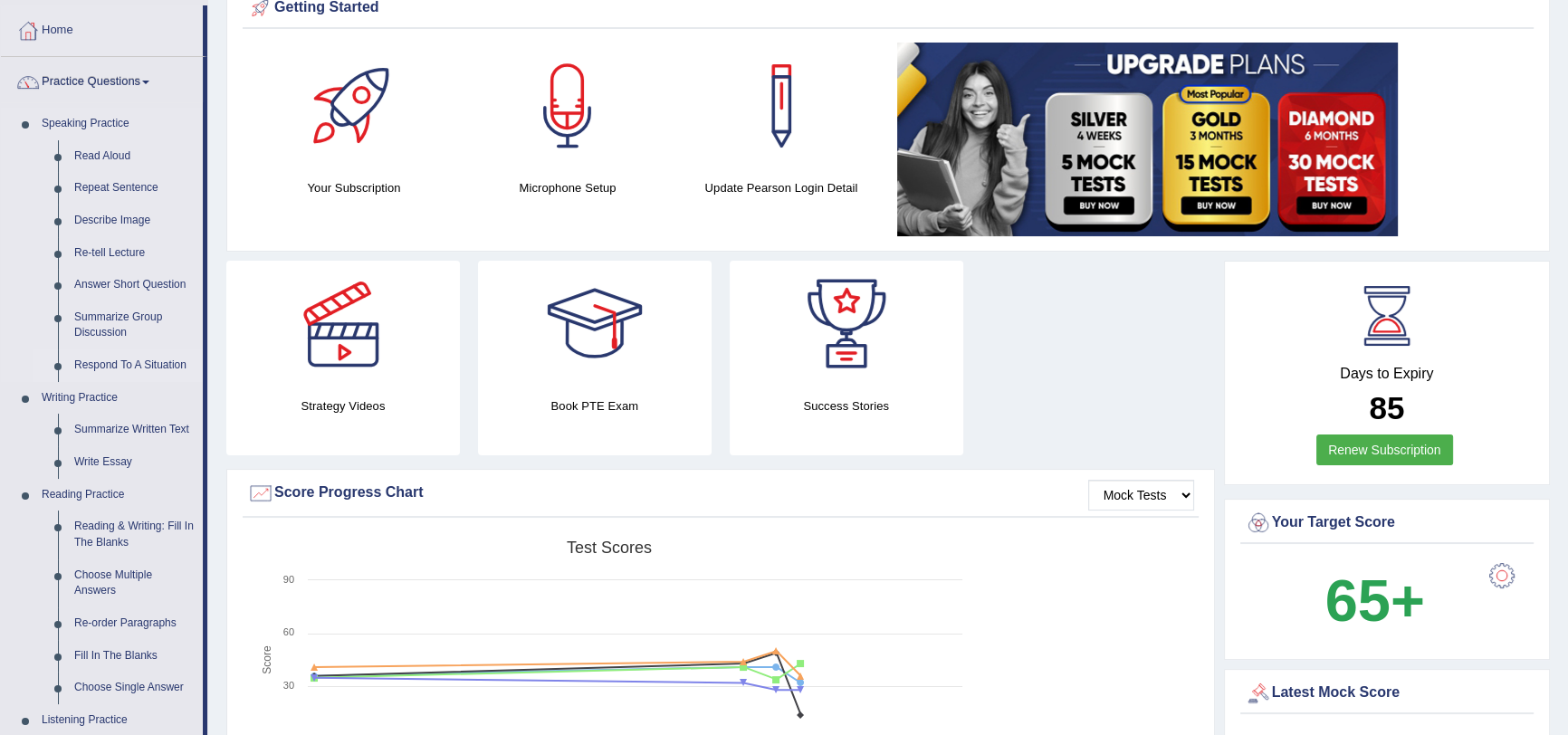 scroll, scrollTop: 81, scrollLeft: 0, axis: vertical 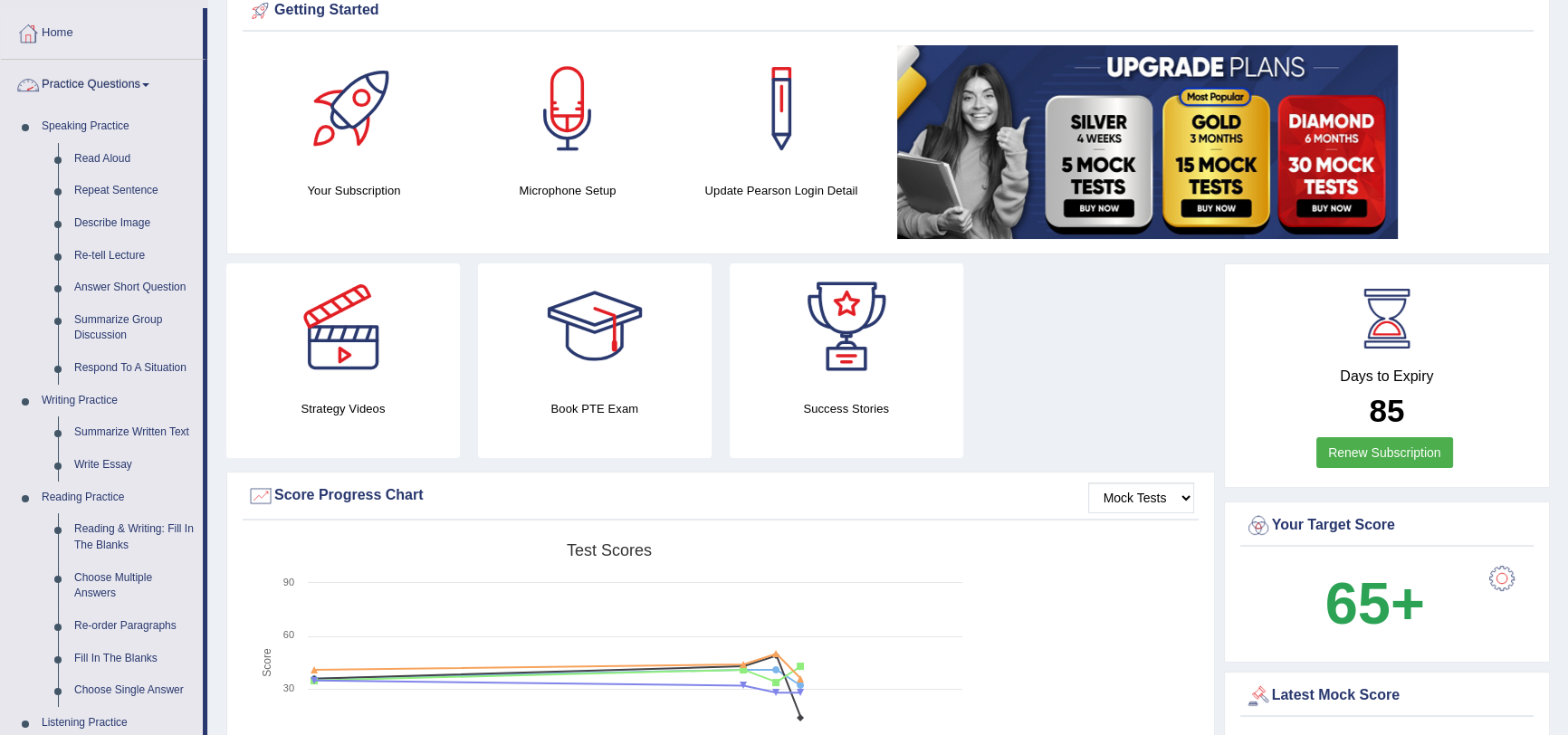 click on "Practice Questions" at bounding box center [101, 82] 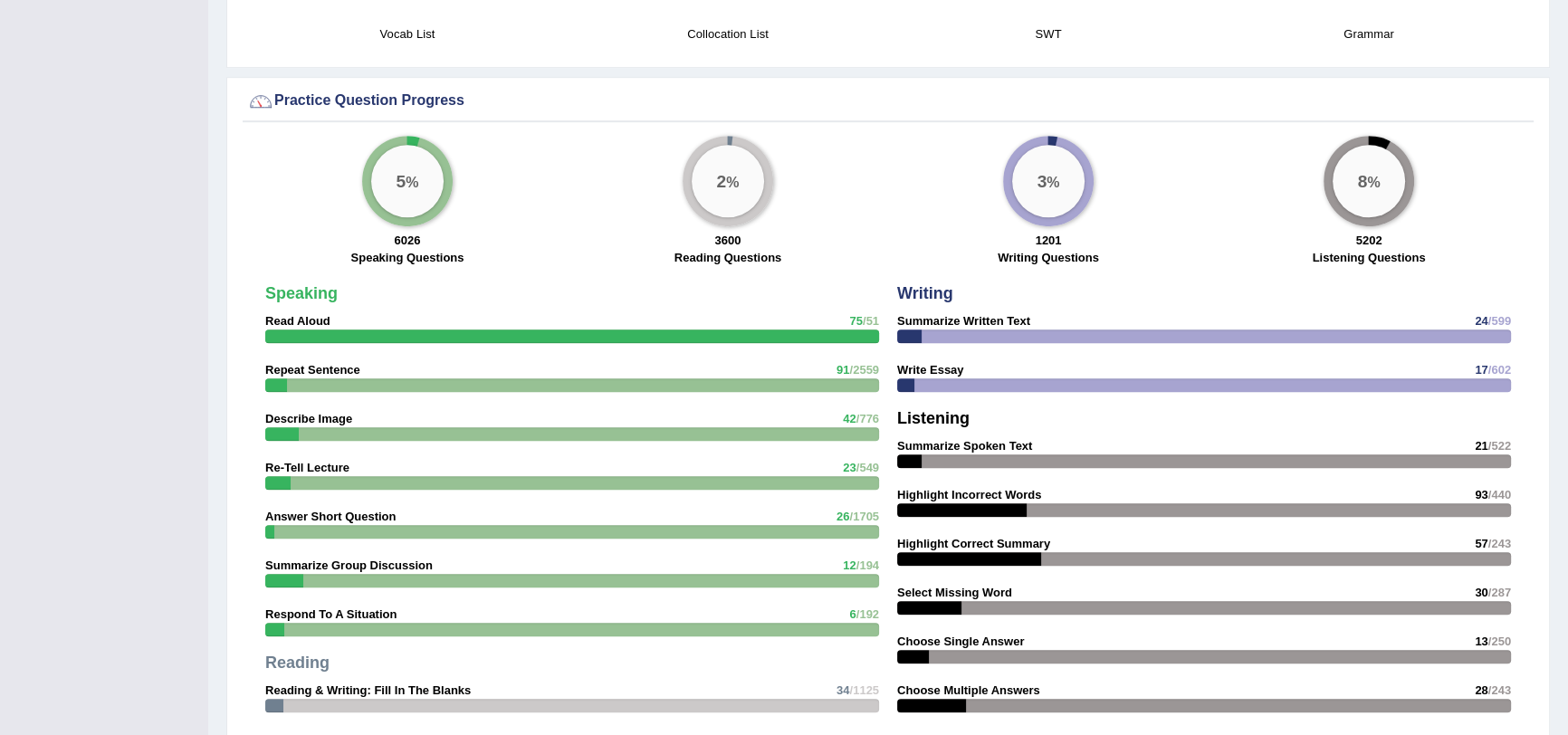 scroll, scrollTop: 1207, scrollLeft: 0, axis: vertical 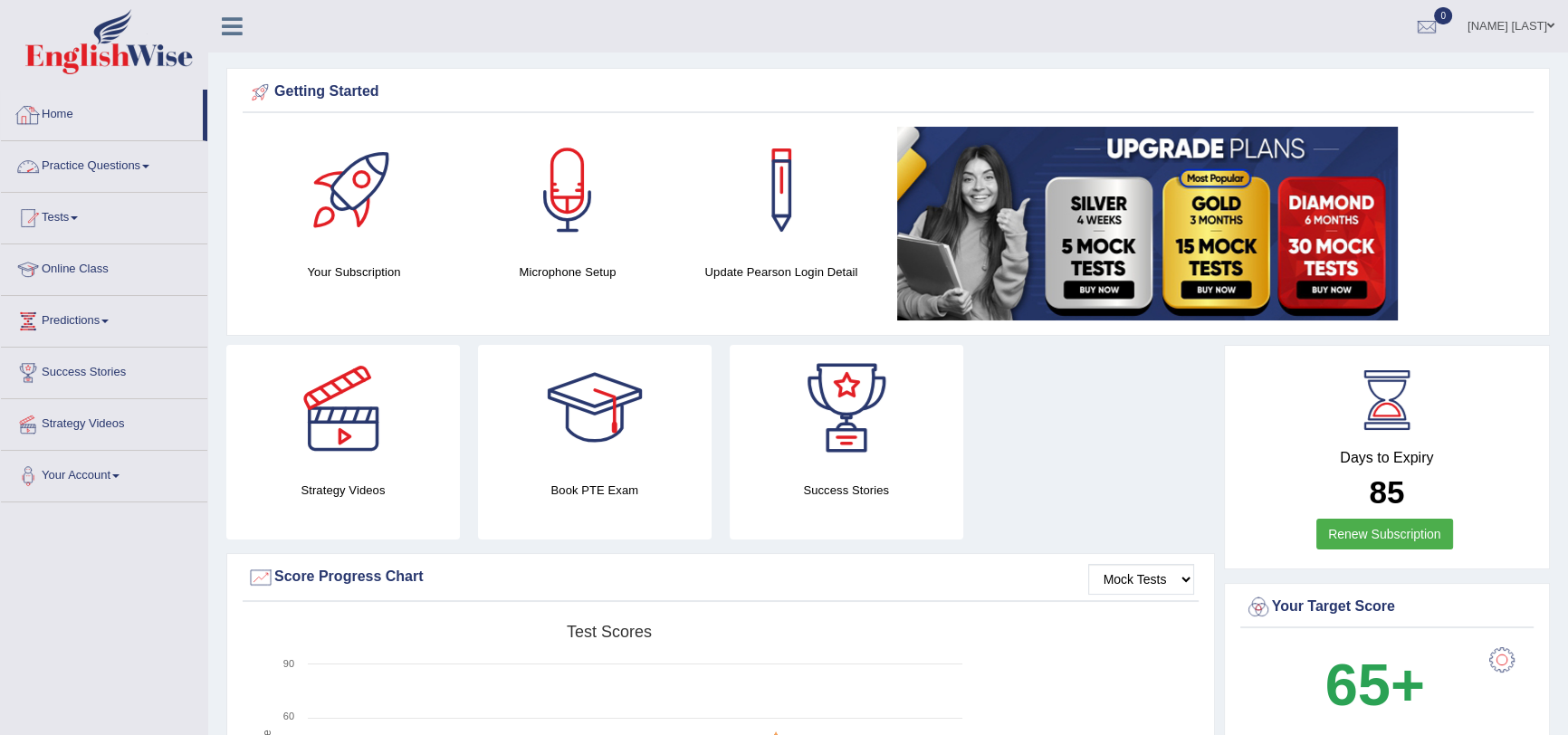 click on "Home" at bounding box center (101, 112) 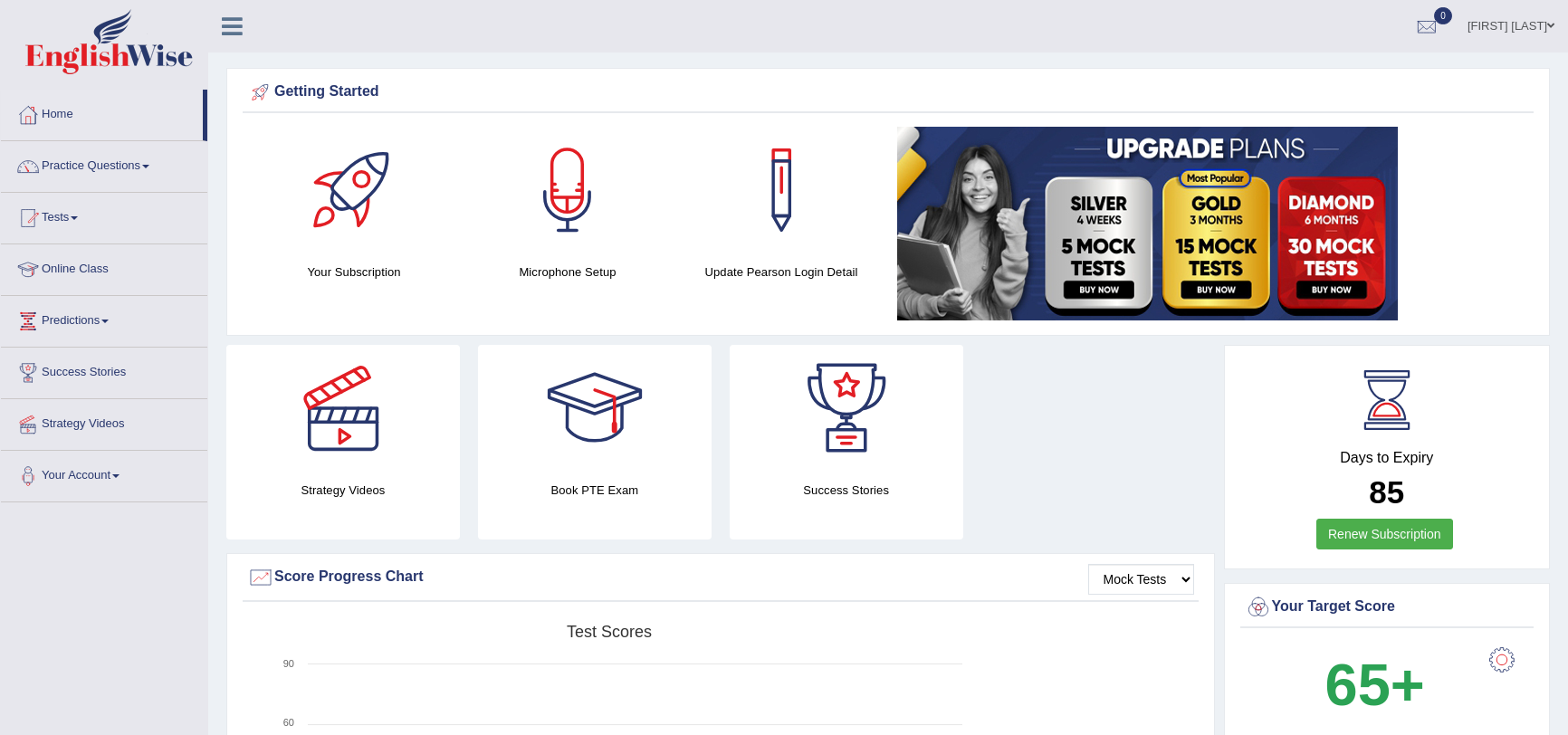 scroll, scrollTop: 0, scrollLeft: 0, axis: both 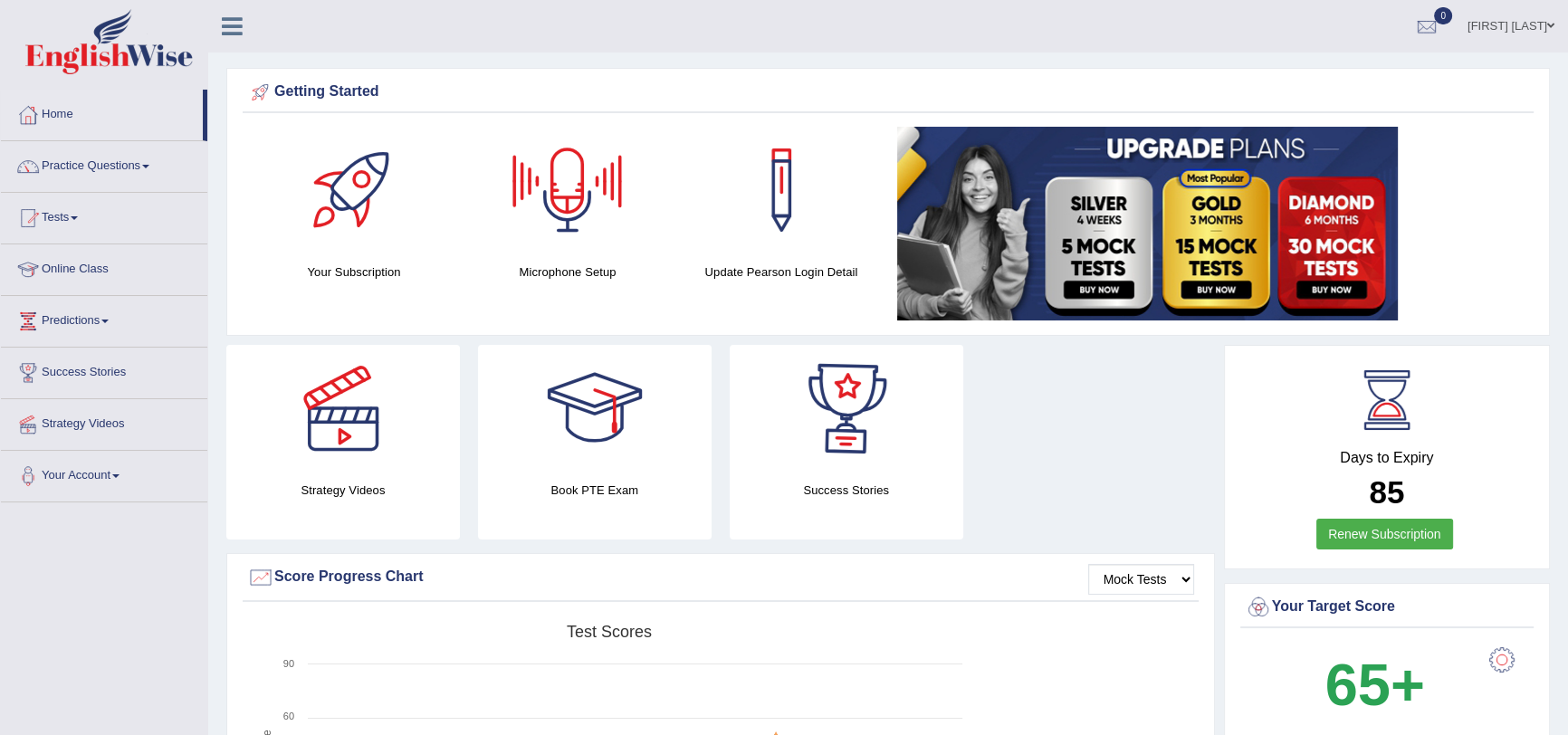 click on "Home" at bounding box center (101, 112) 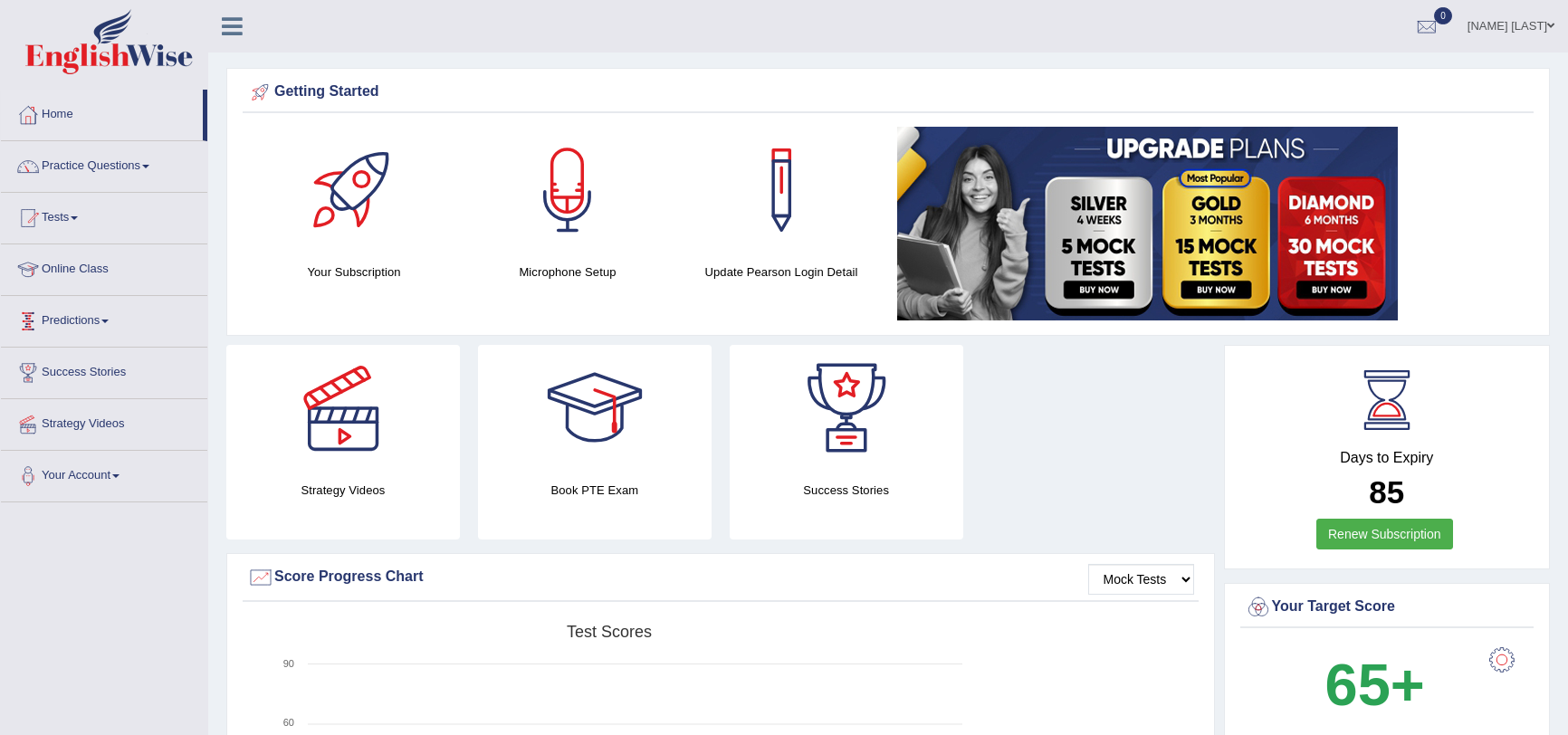 scroll, scrollTop: 0, scrollLeft: 0, axis: both 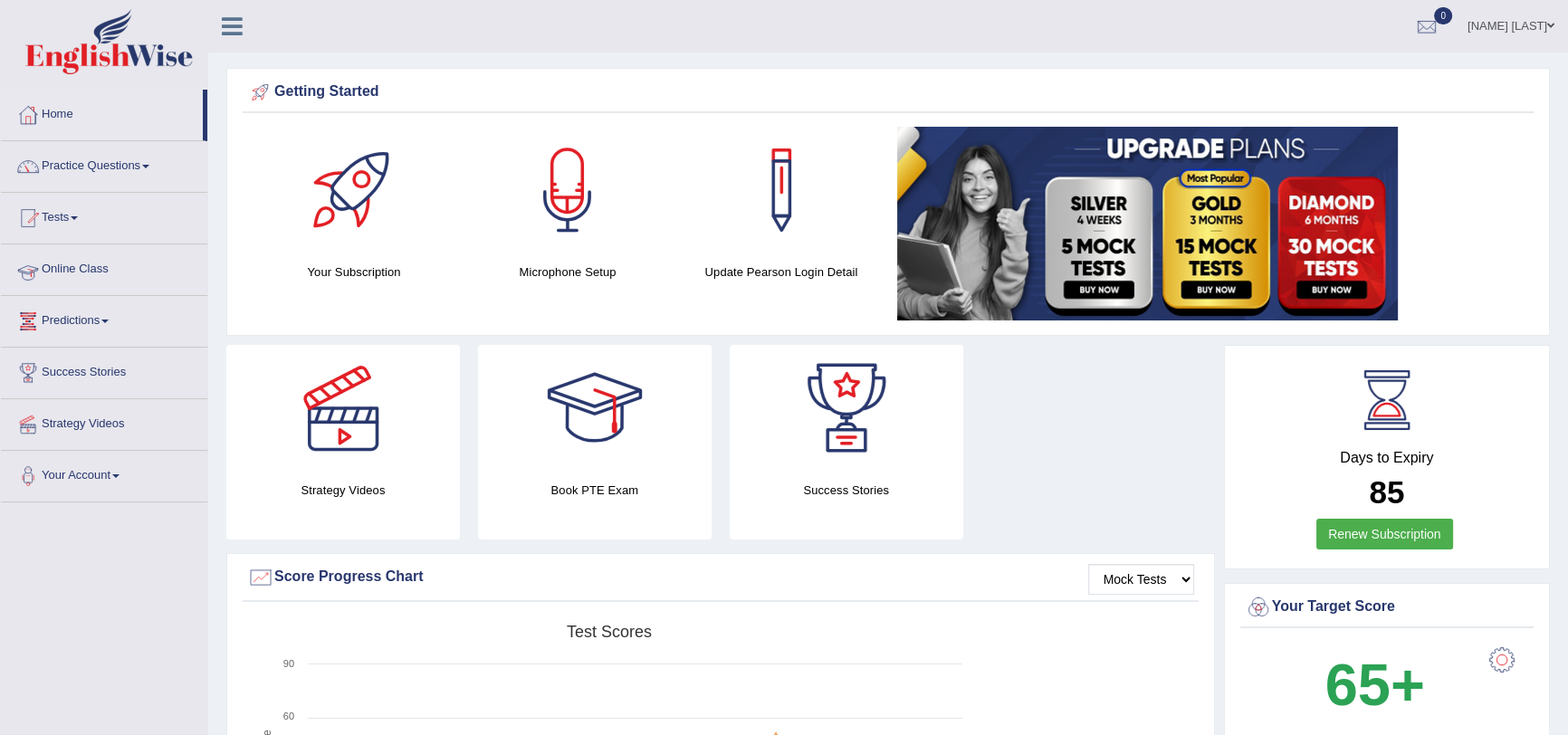 click on "Online Class" at bounding box center [104, 267] 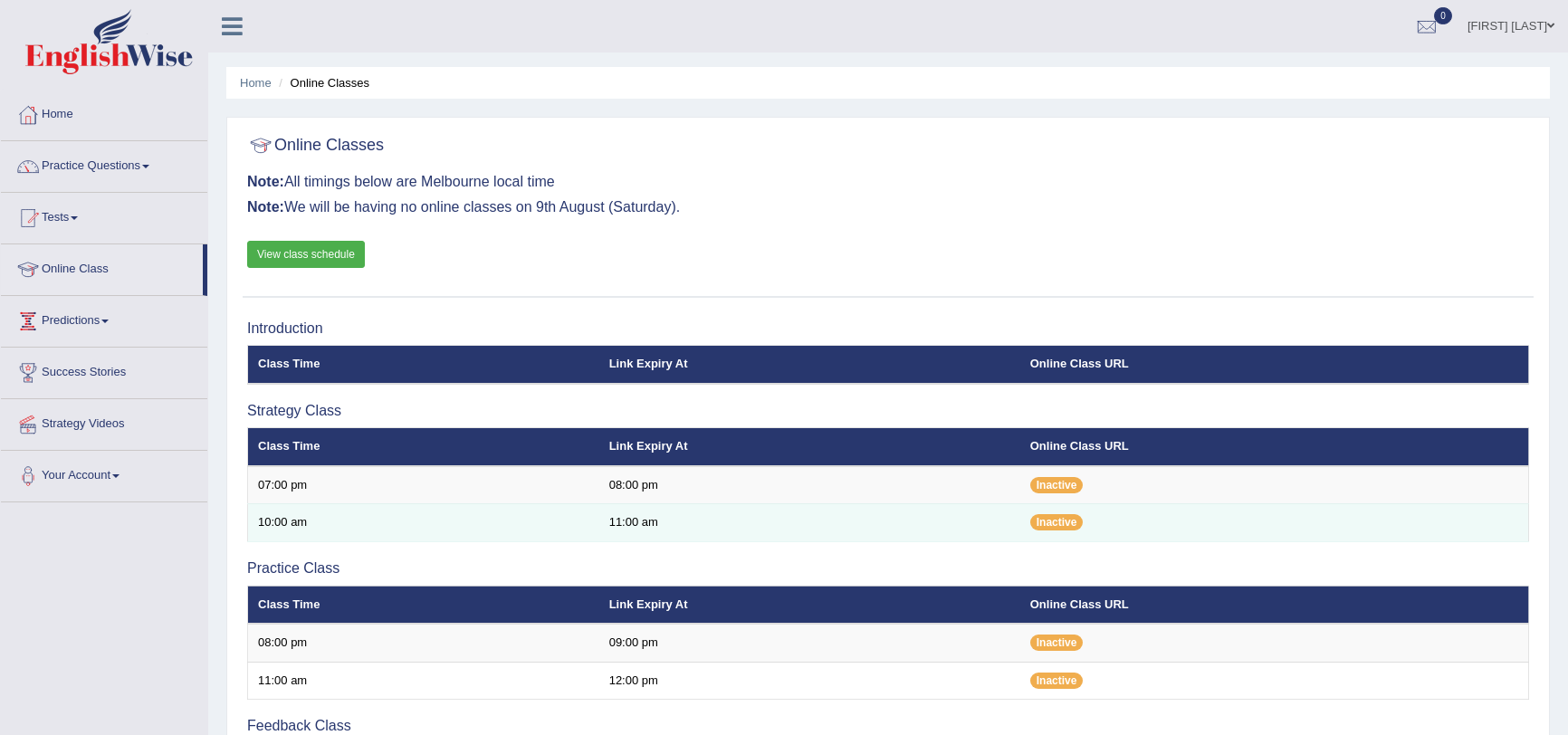 scroll, scrollTop: 0, scrollLeft: 0, axis: both 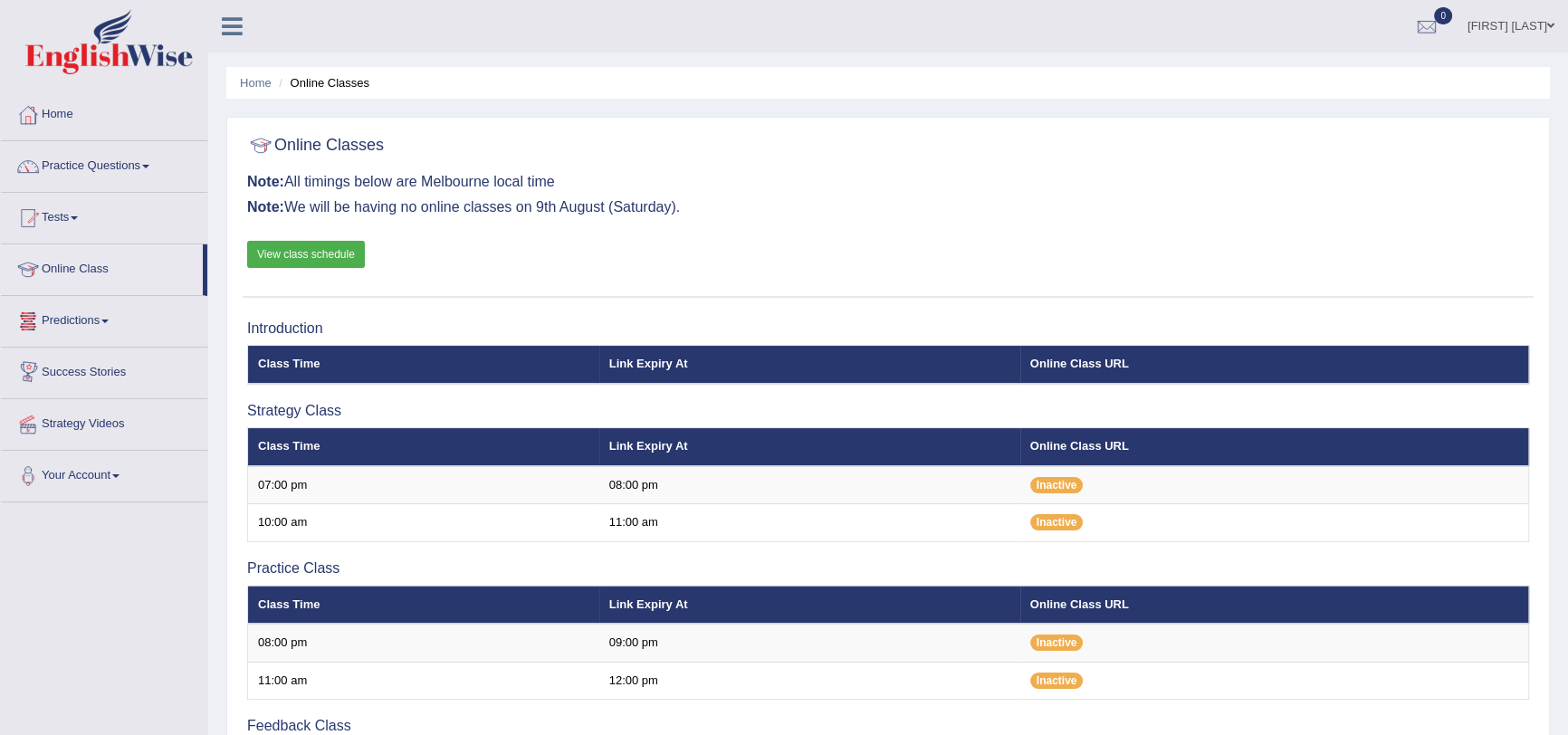 click on "View class schedule" at bounding box center (306, 254) 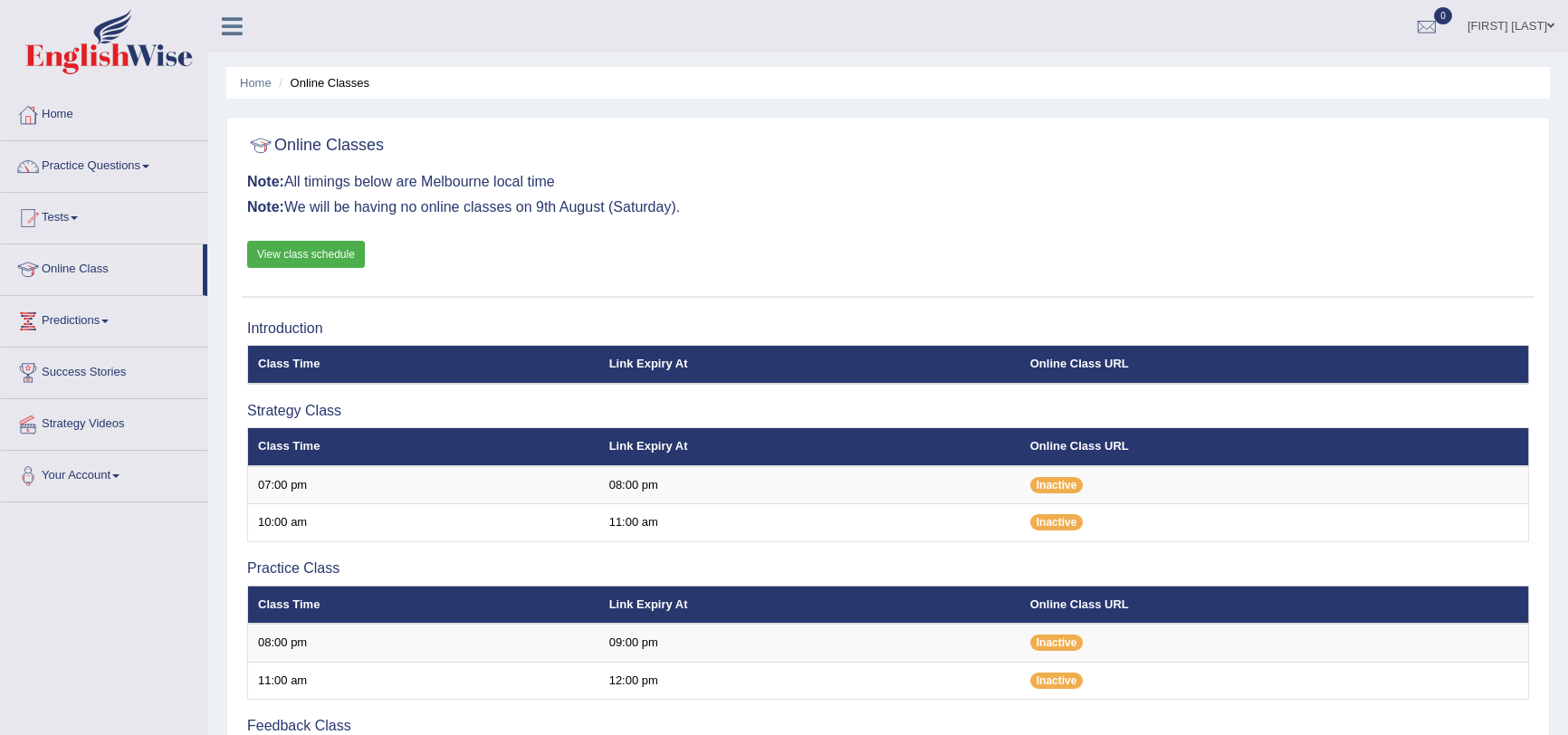 scroll, scrollTop: 0, scrollLeft: 0, axis: both 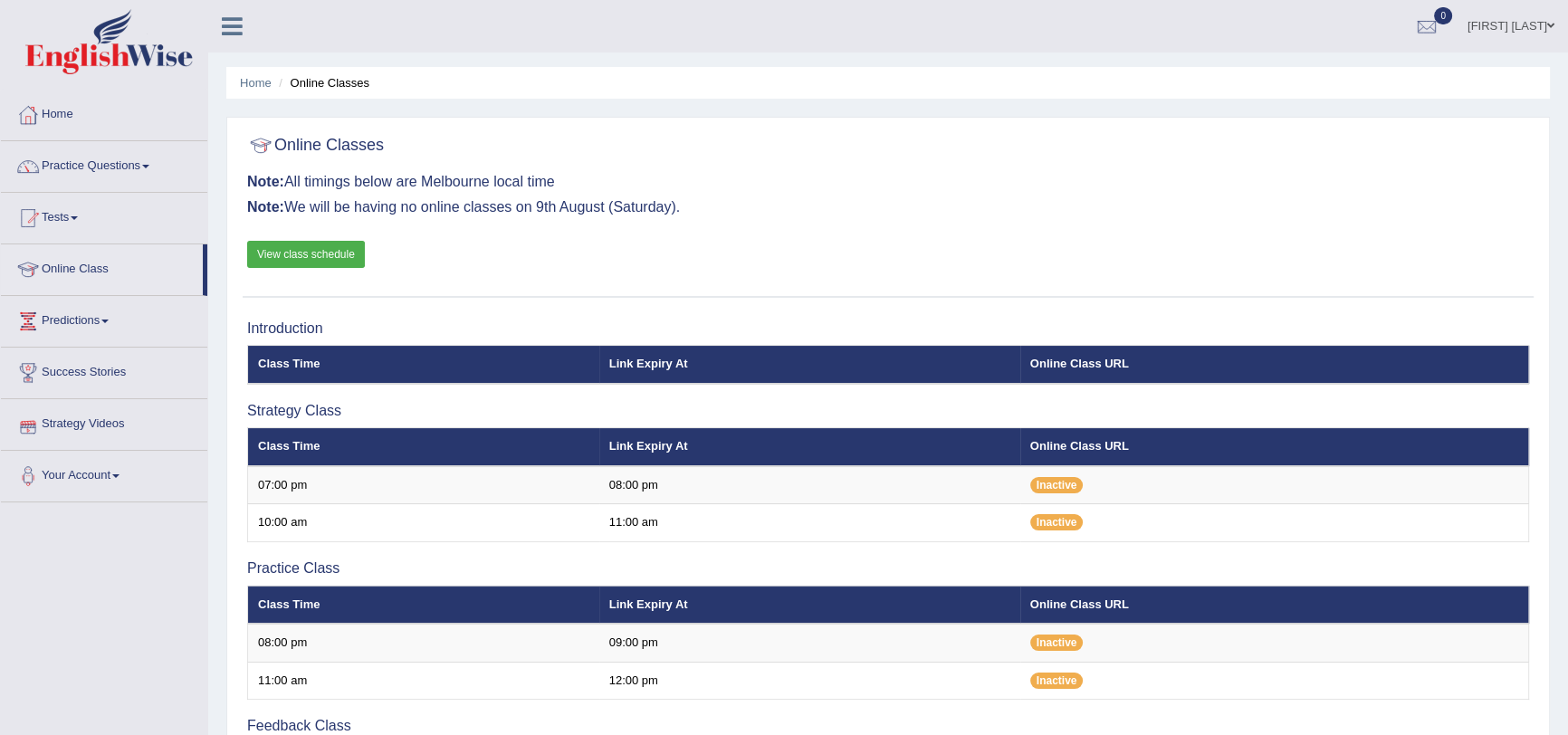 click on "Strategy Videos" at bounding box center (104, 422) 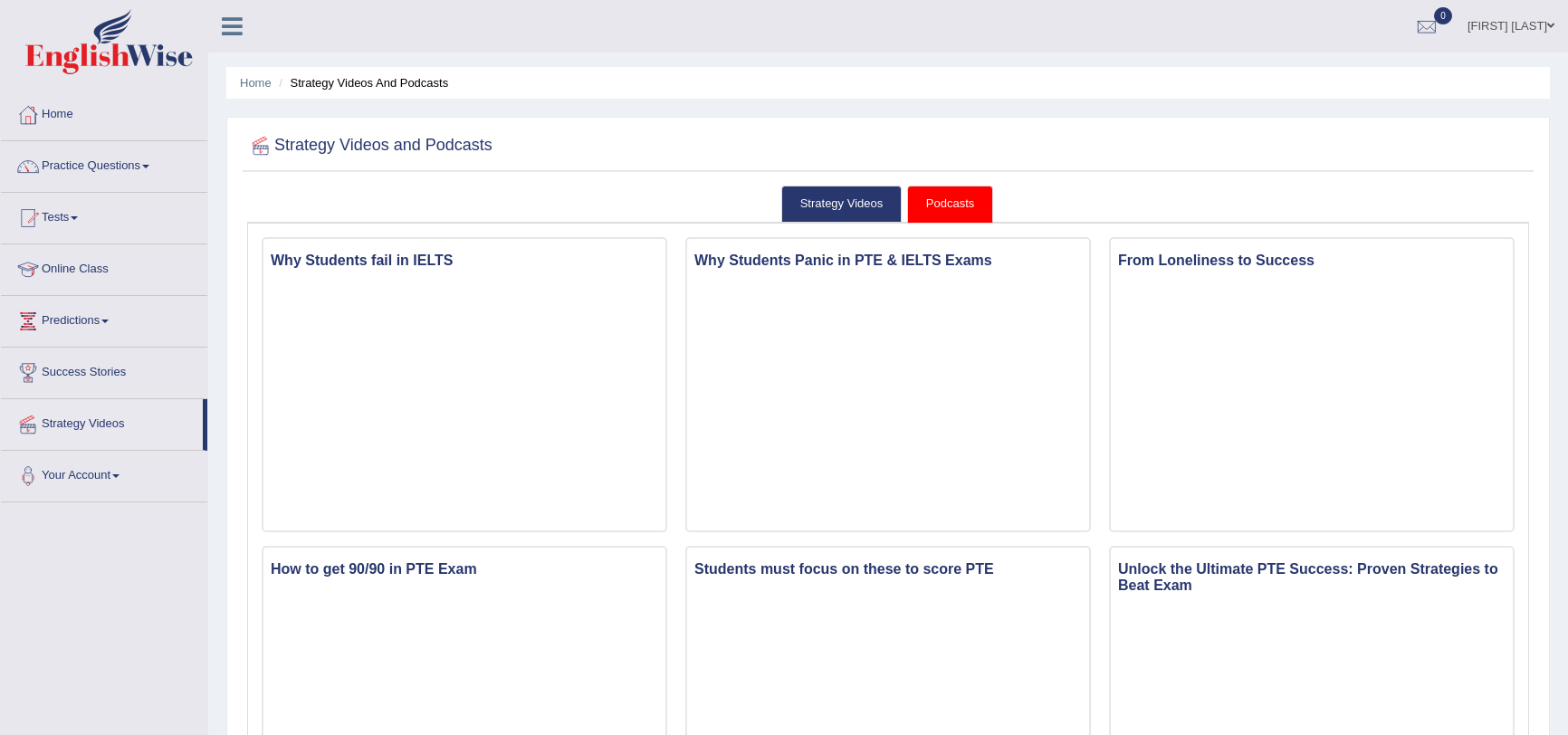 scroll, scrollTop: 0, scrollLeft: 0, axis: both 